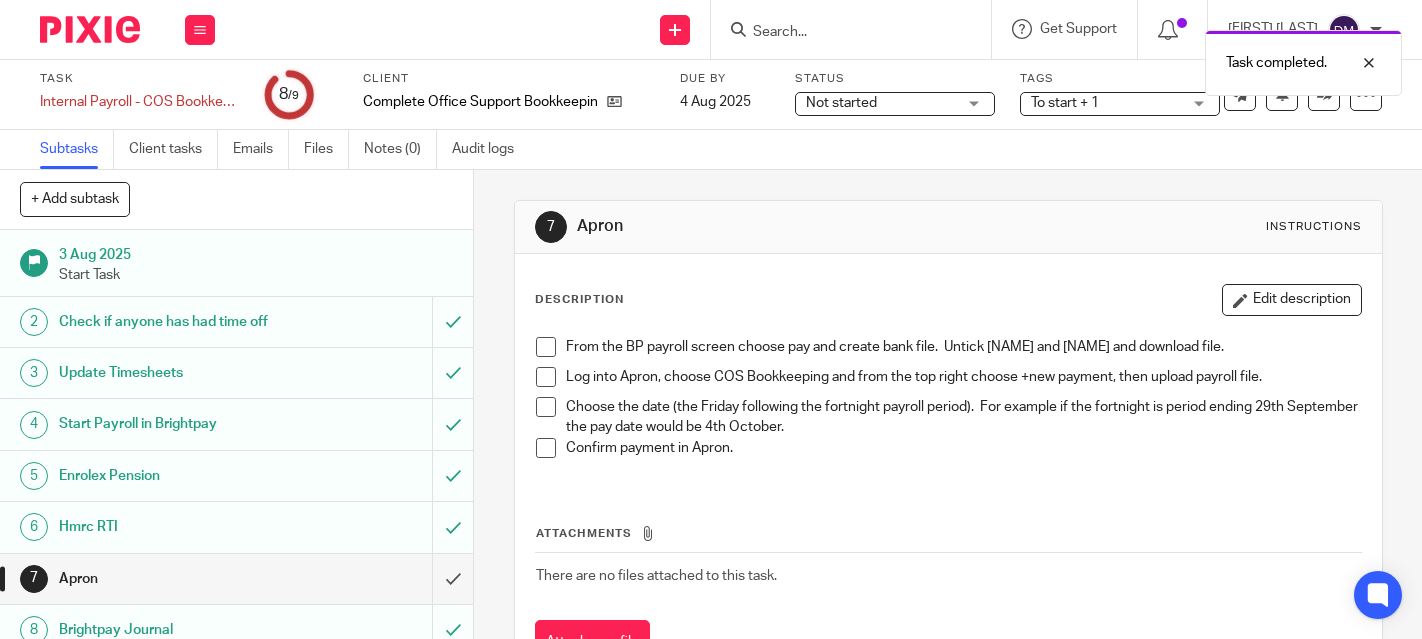 scroll, scrollTop: 0, scrollLeft: 0, axis: both 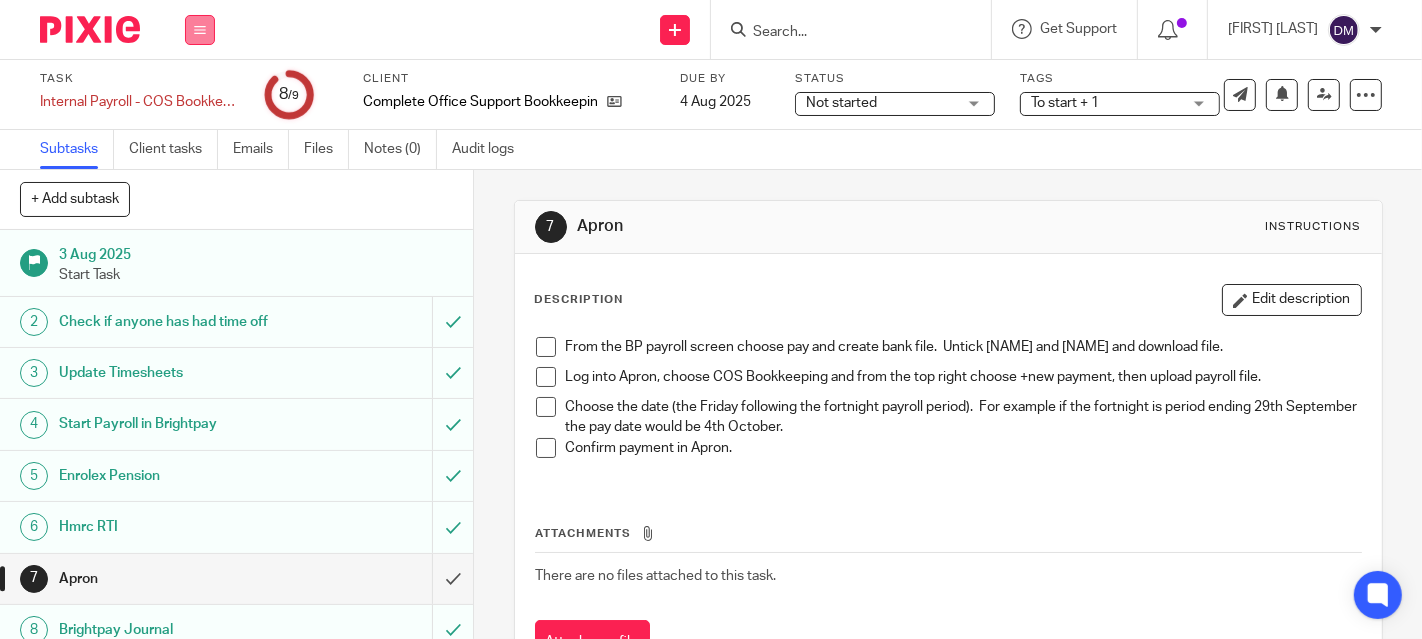 click at bounding box center (200, 30) 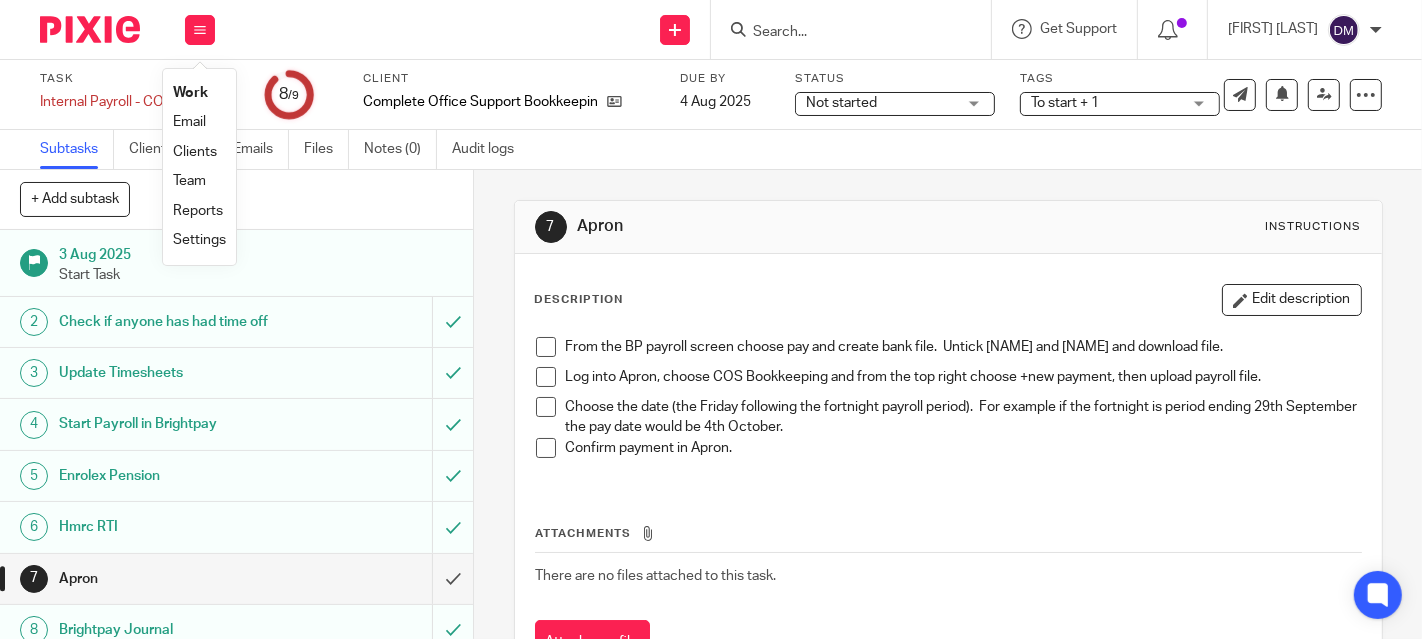 click on "Work" at bounding box center (199, 93) 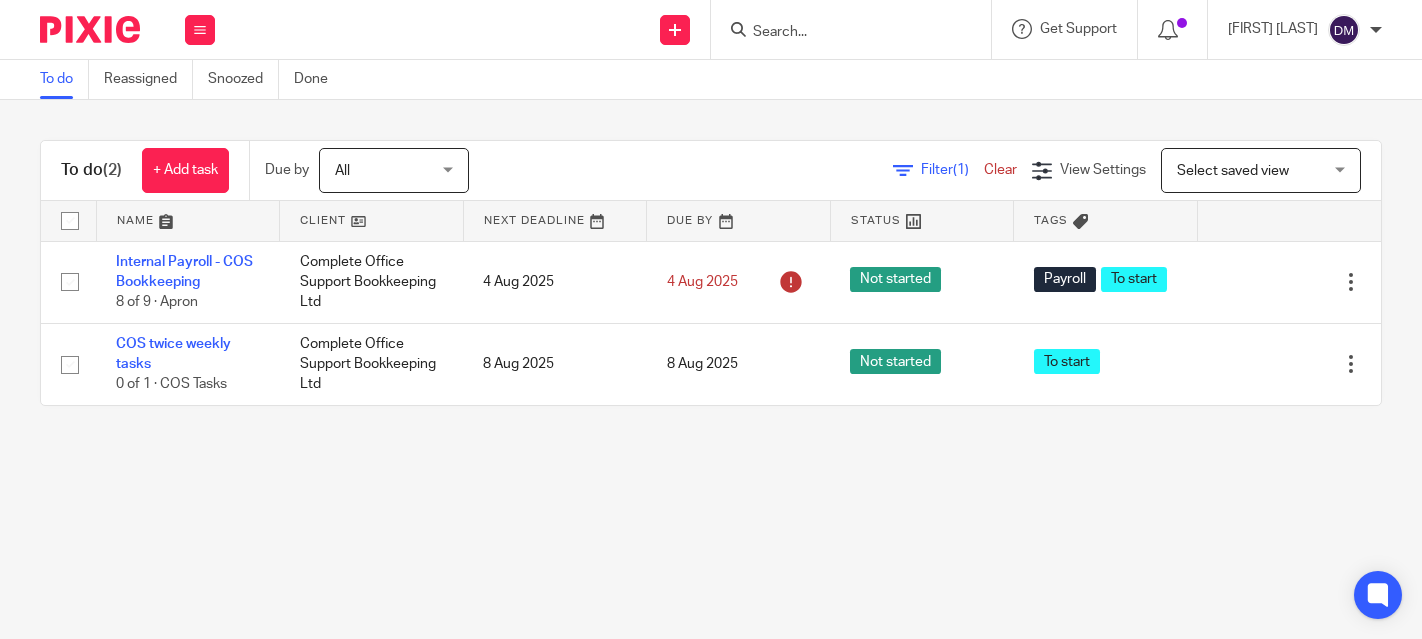 scroll, scrollTop: 0, scrollLeft: 0, axis: both 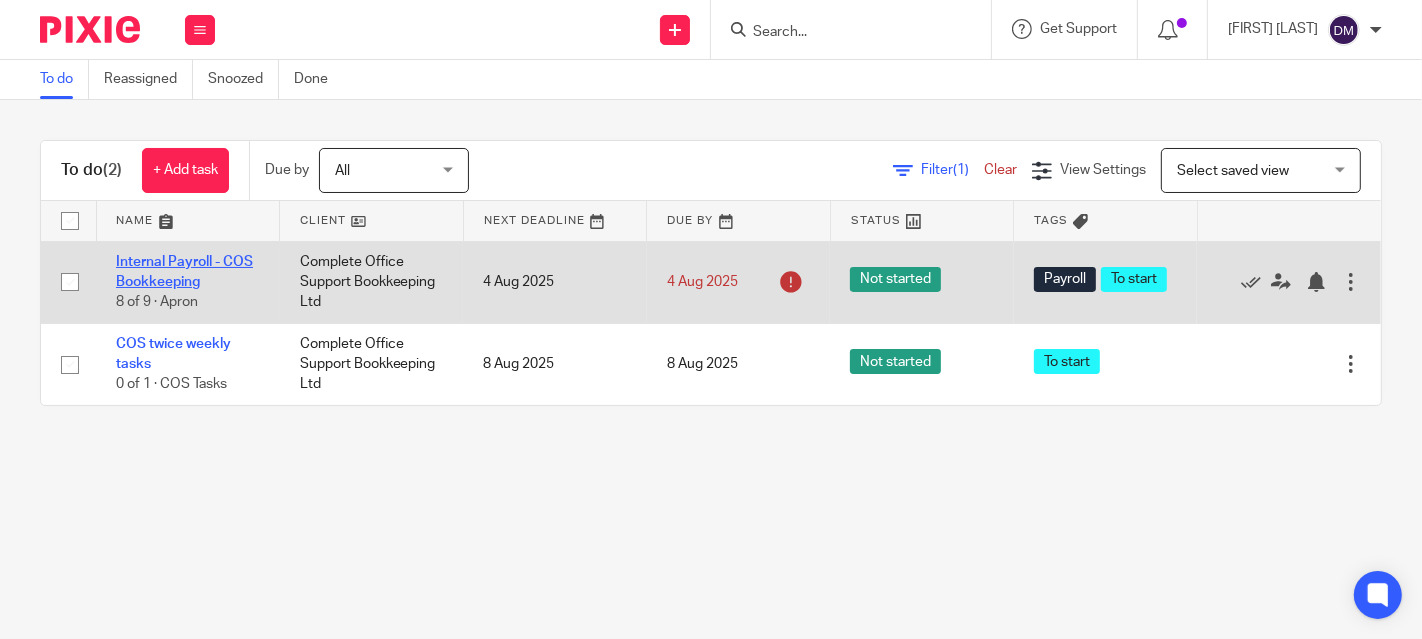 click on "Internal Payroll - COS Bookkeeping" at bounding box center [184, 272] 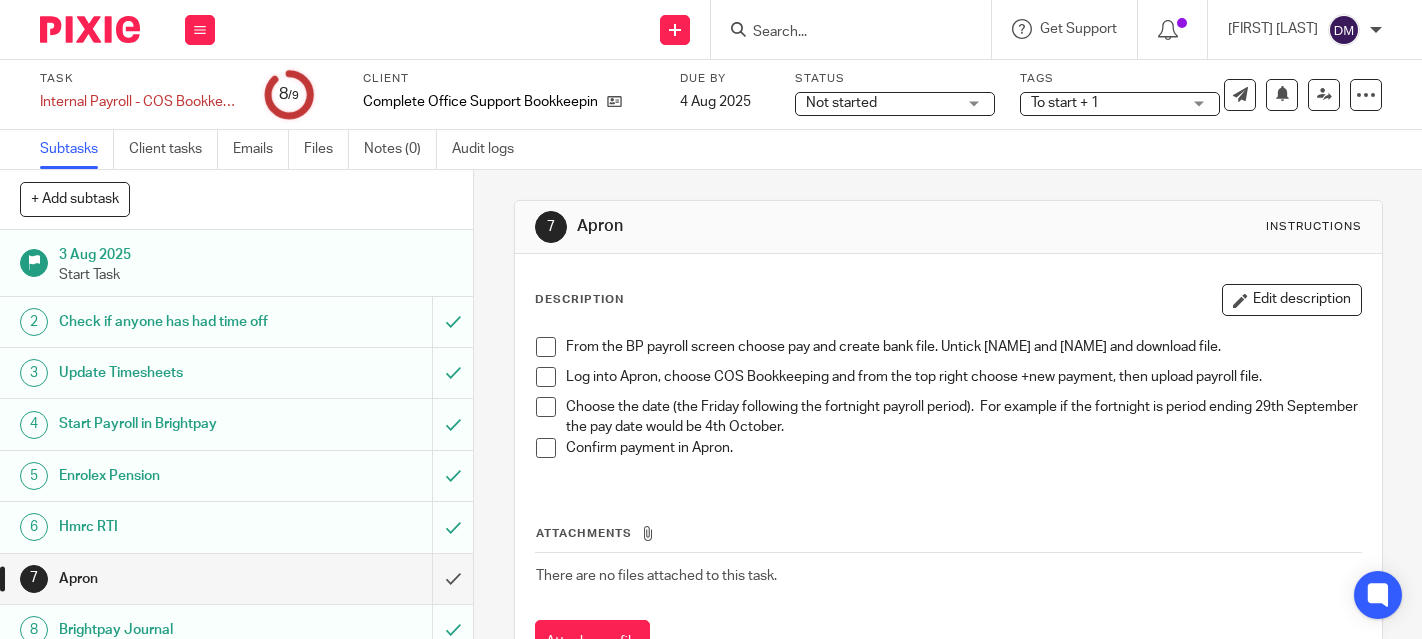 scroll, scrollTop: 0, scrollLeft: 0, axis: both 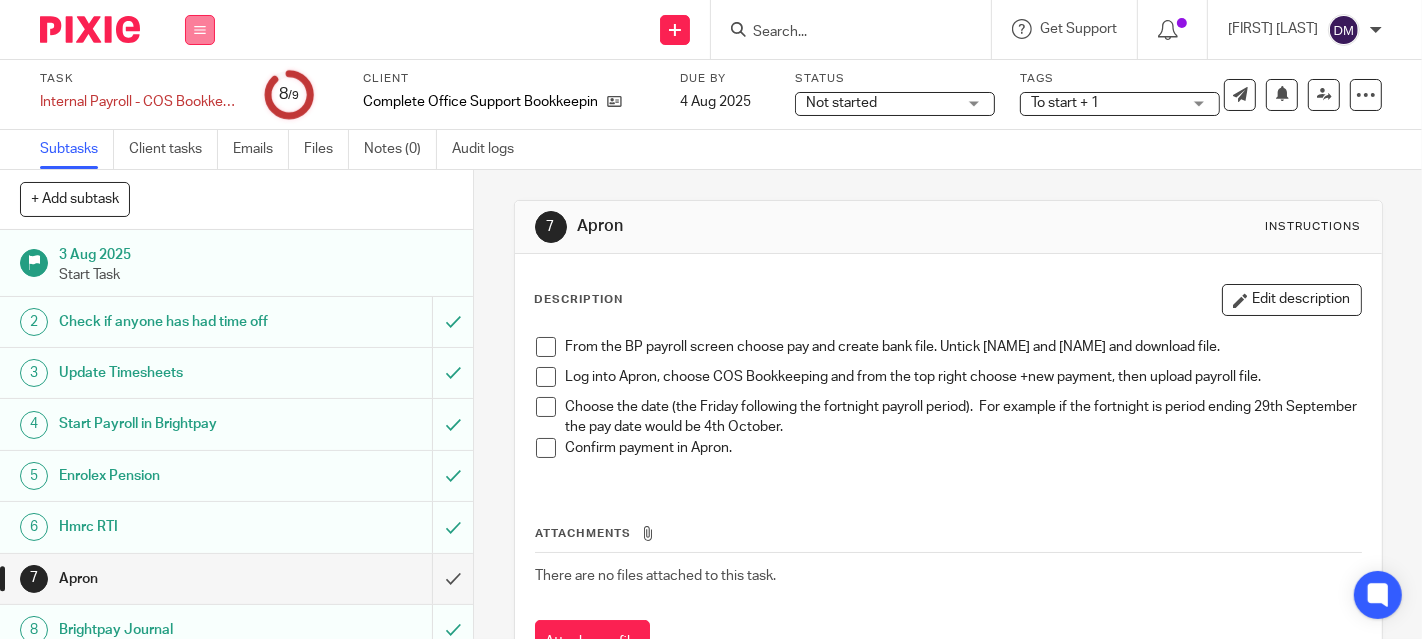 click at bounding box center [200, 30] 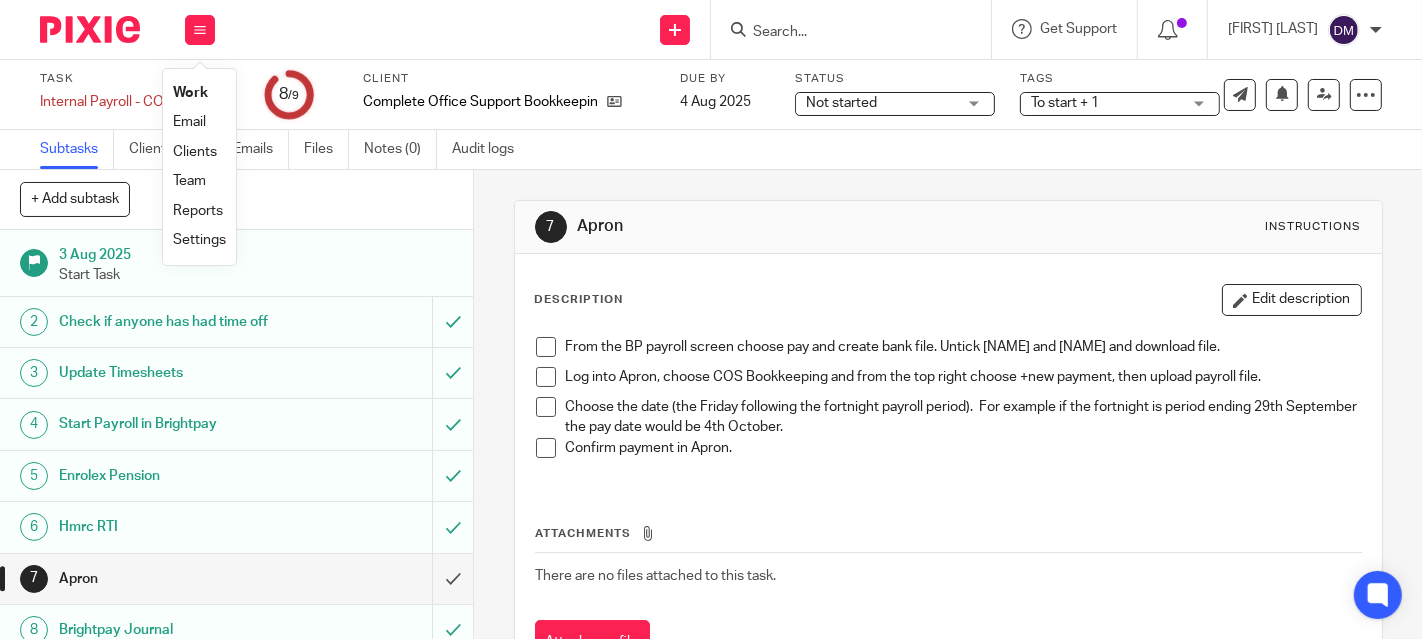 click on "Work" at bounding box center [190, 93] 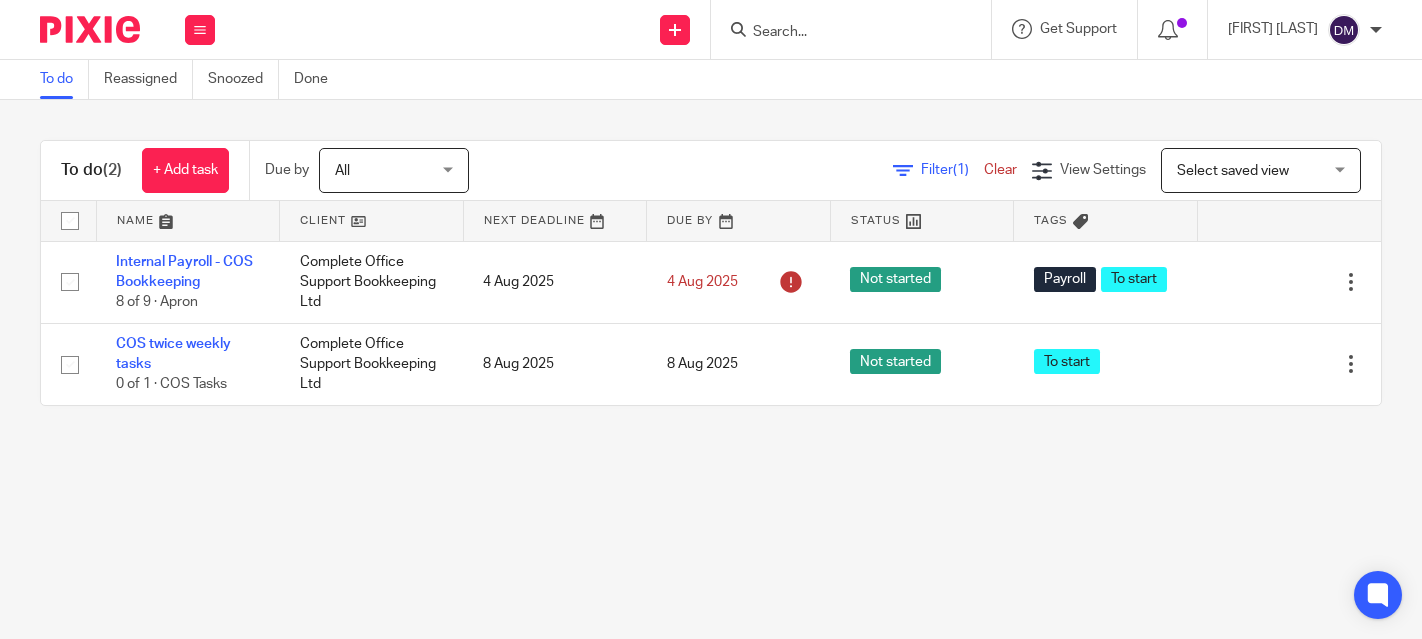 scroll, scrollTop: 0, scrollLeft: 0, axis: both 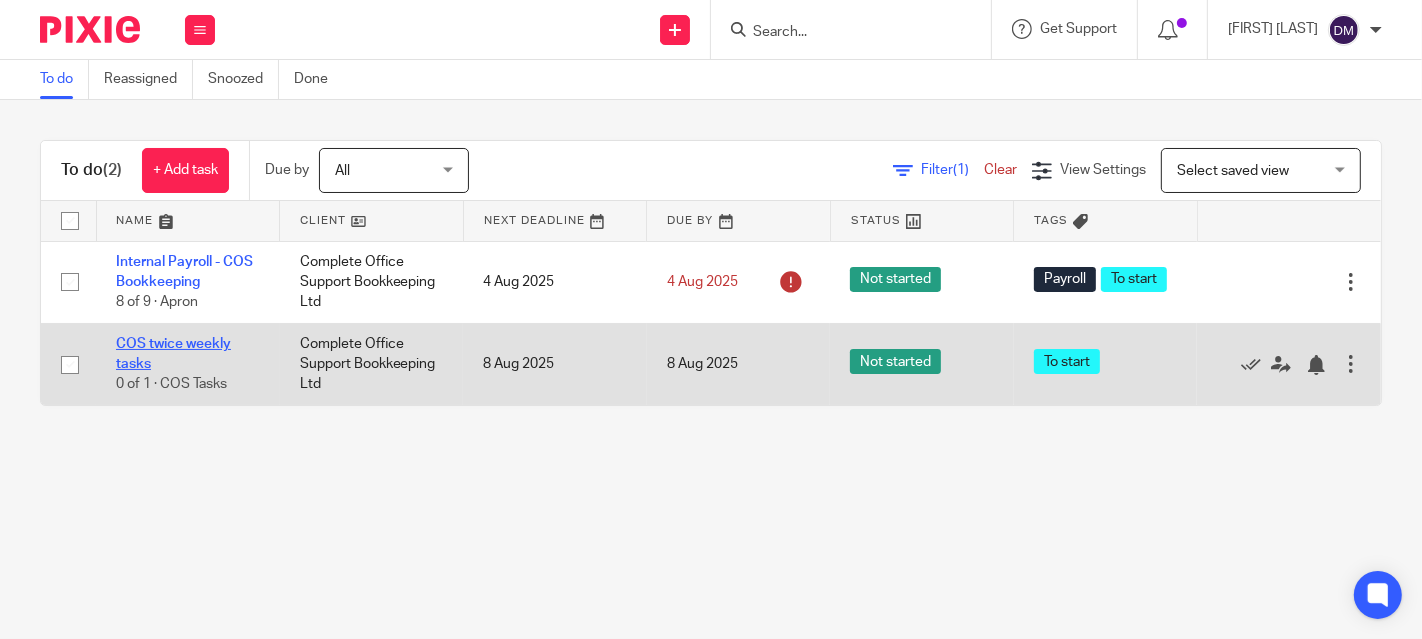 click on "COS twice weekly tasks" at bounding box center [173, 354] 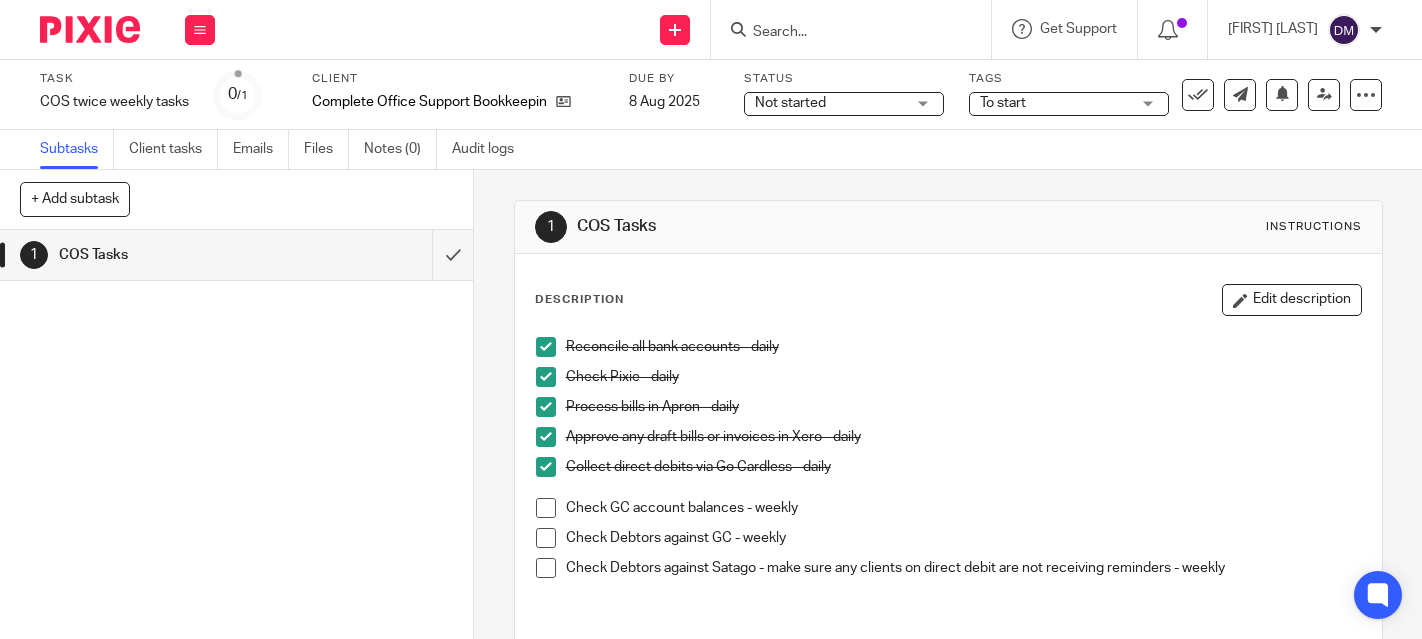 scroll, scrollTop: 0, scrollLeft: 0, axis: both 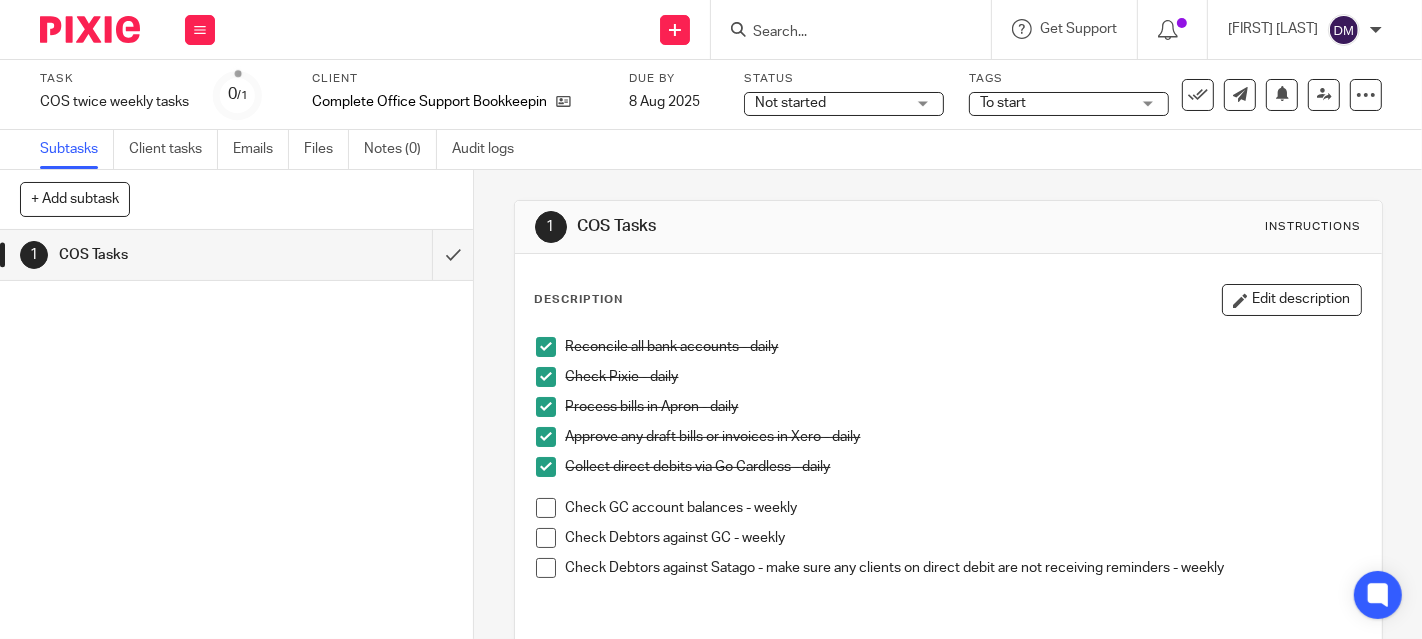 click at bounding box center [546, 508] 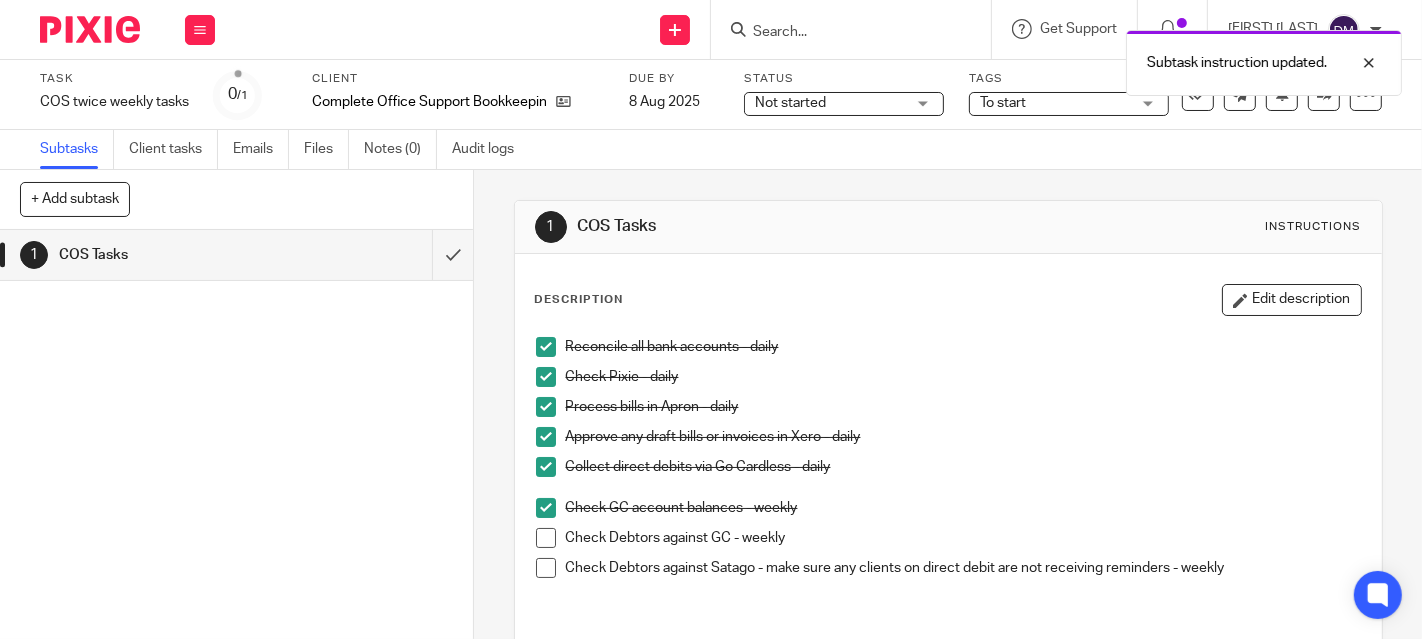 click at bounding box center (546, 538) 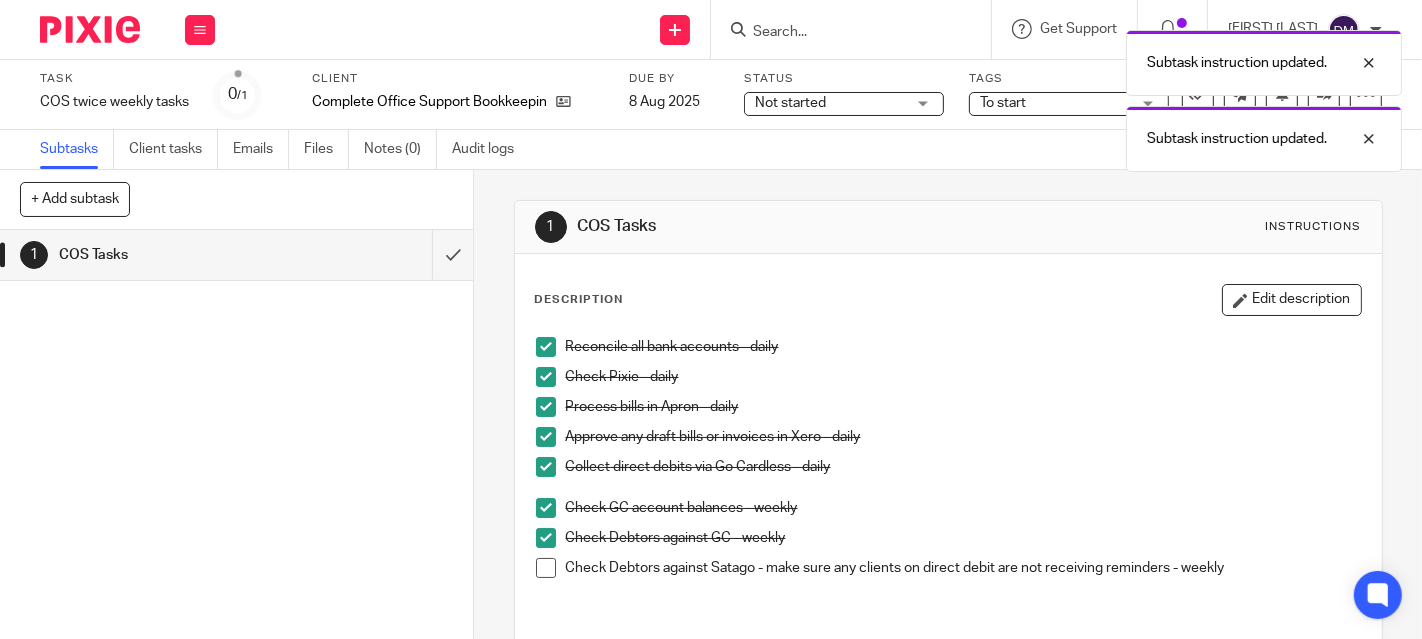 click at bounding box center (546, 568) 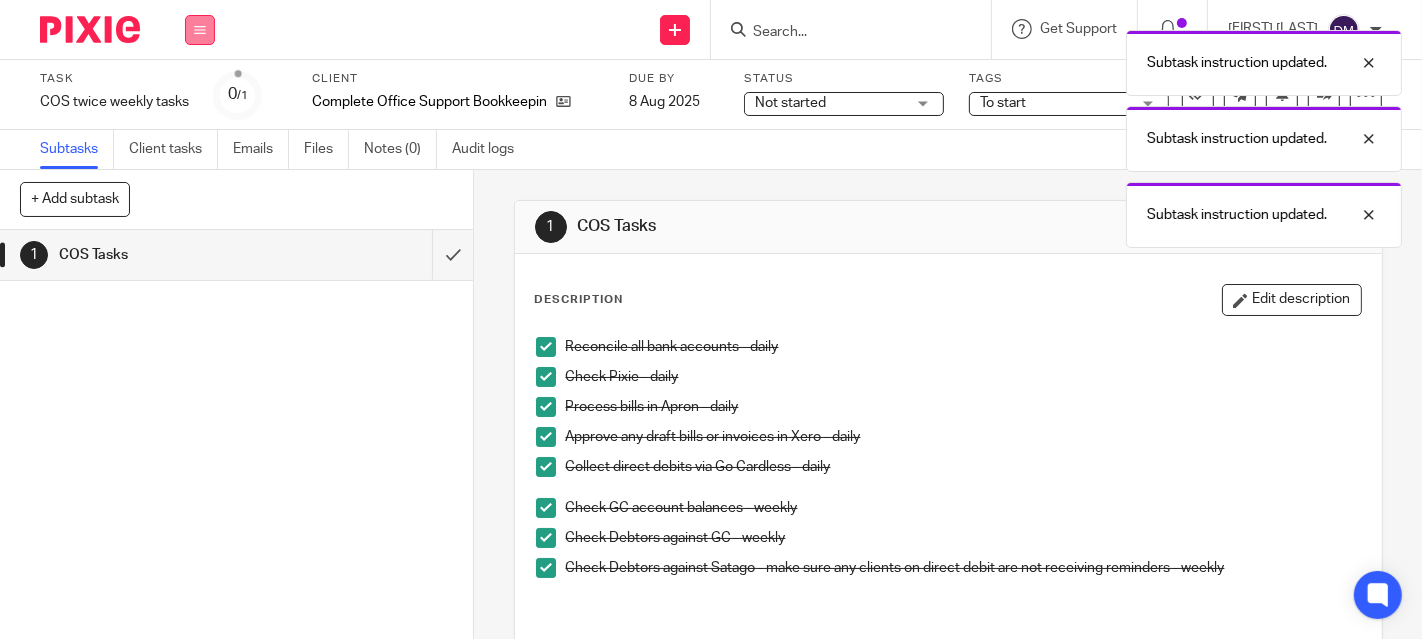click at bounding box center (200, 30) 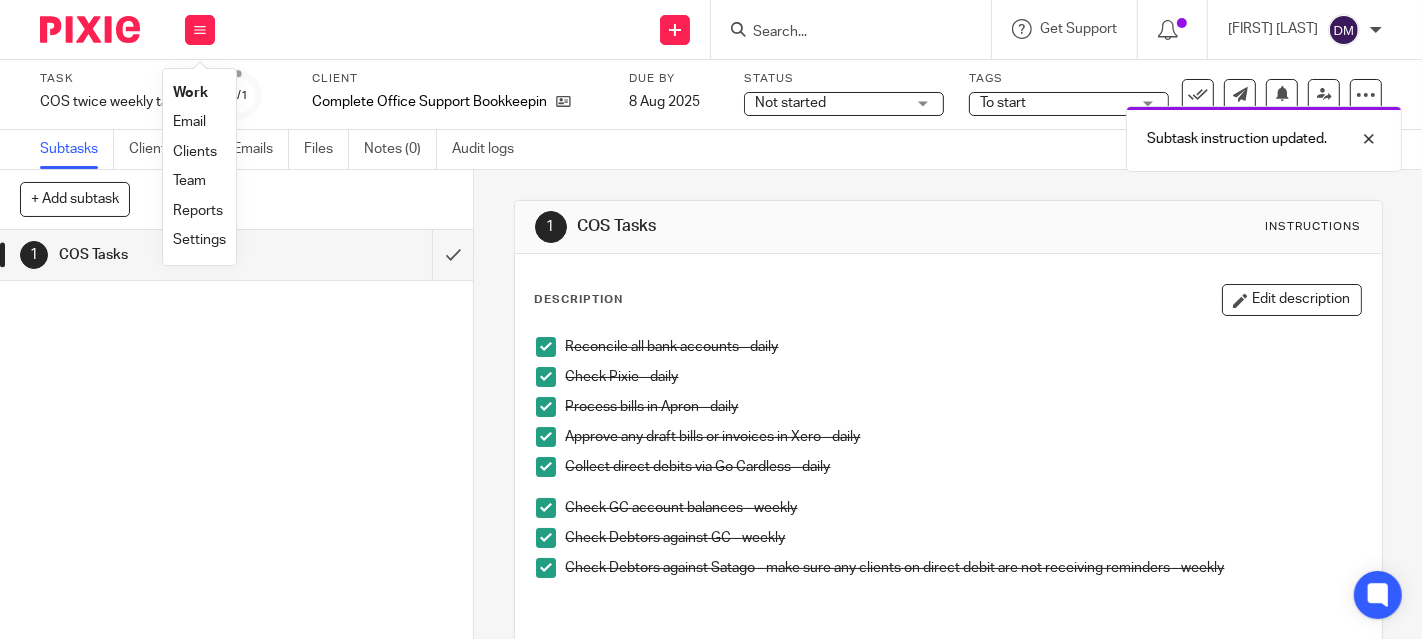 click on "Work" at bounding box center (190, 93) 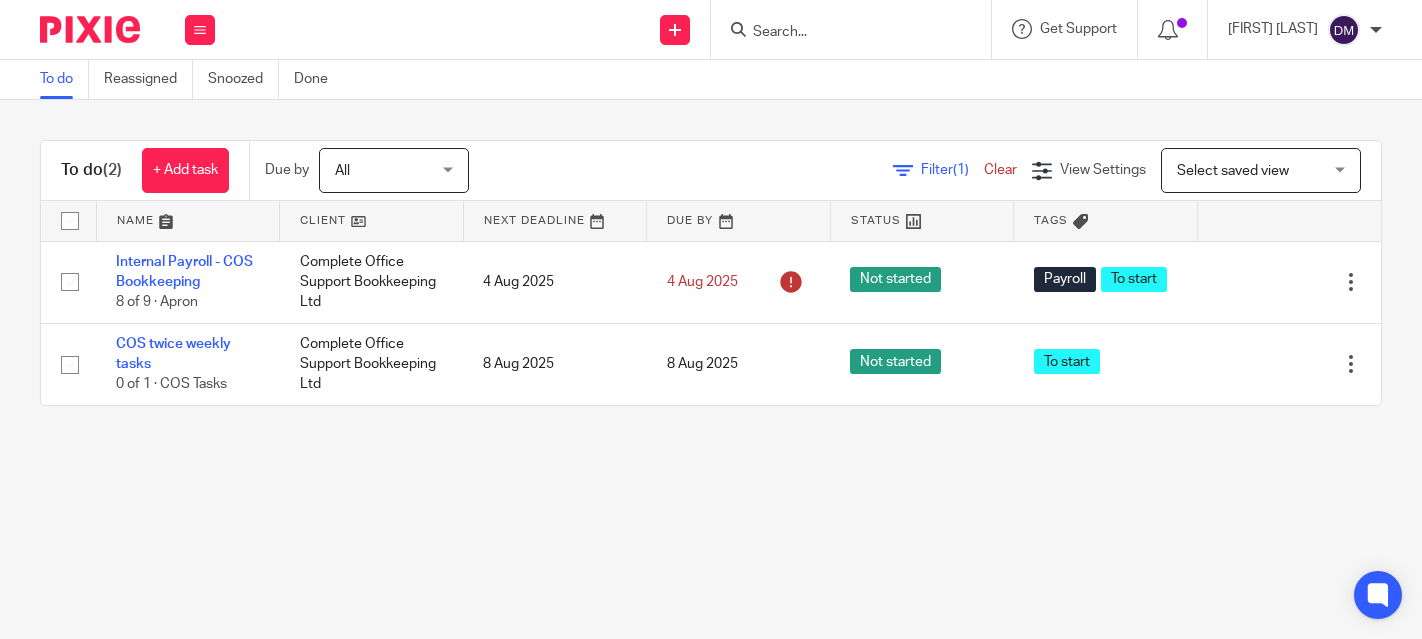 scroll, scrollTop: 0, scrollLeft: 0, axis: both 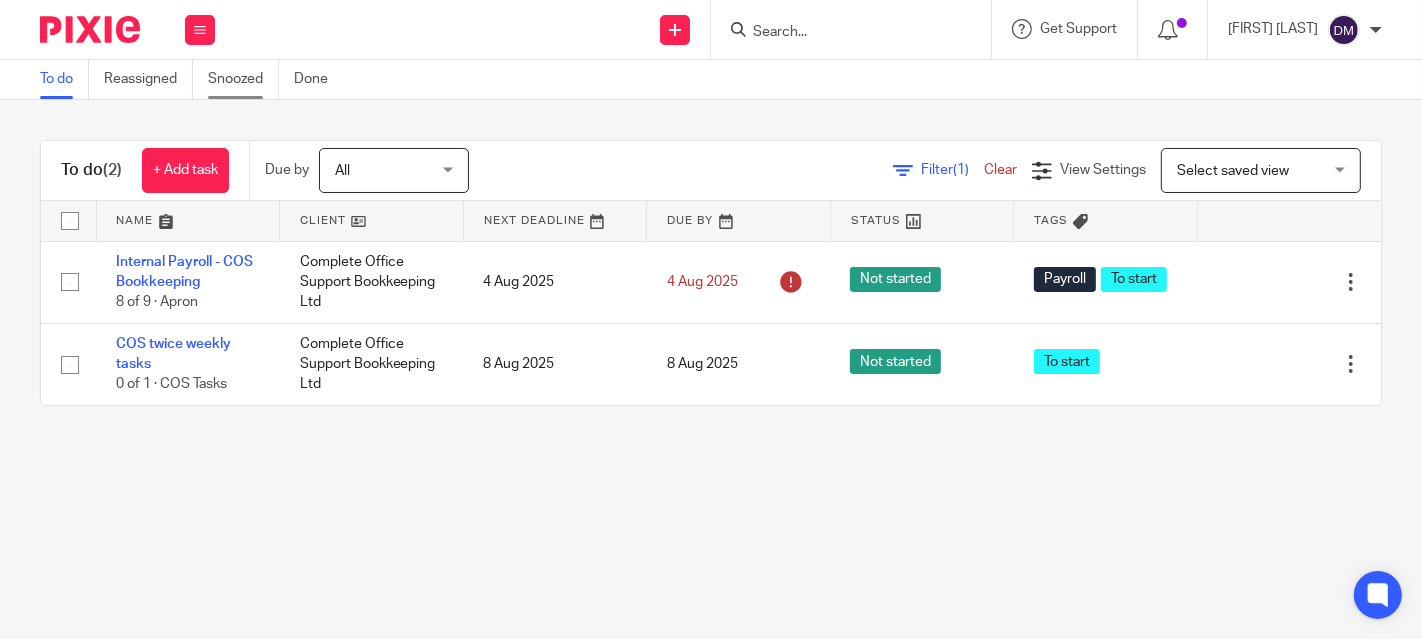 click on "Snoozed" at bounding box center (243, 79) 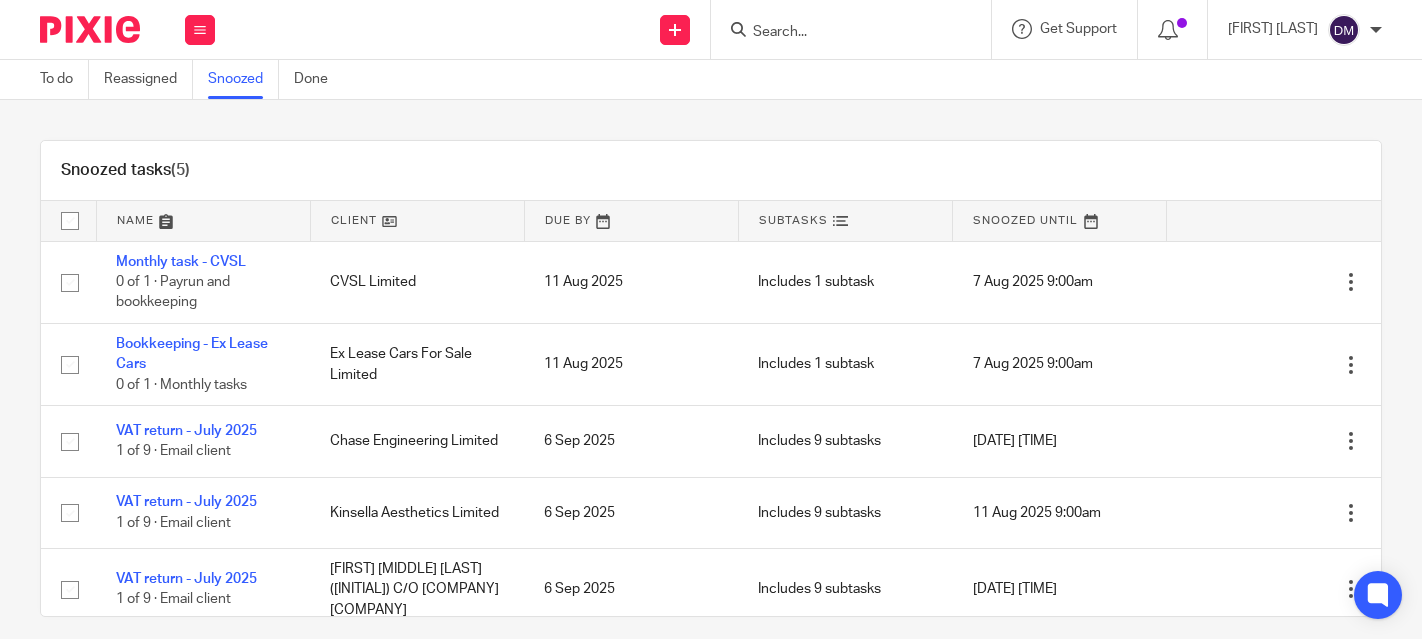 scroll, scrollTop: 0, scrollLeft: 0, axis: both 